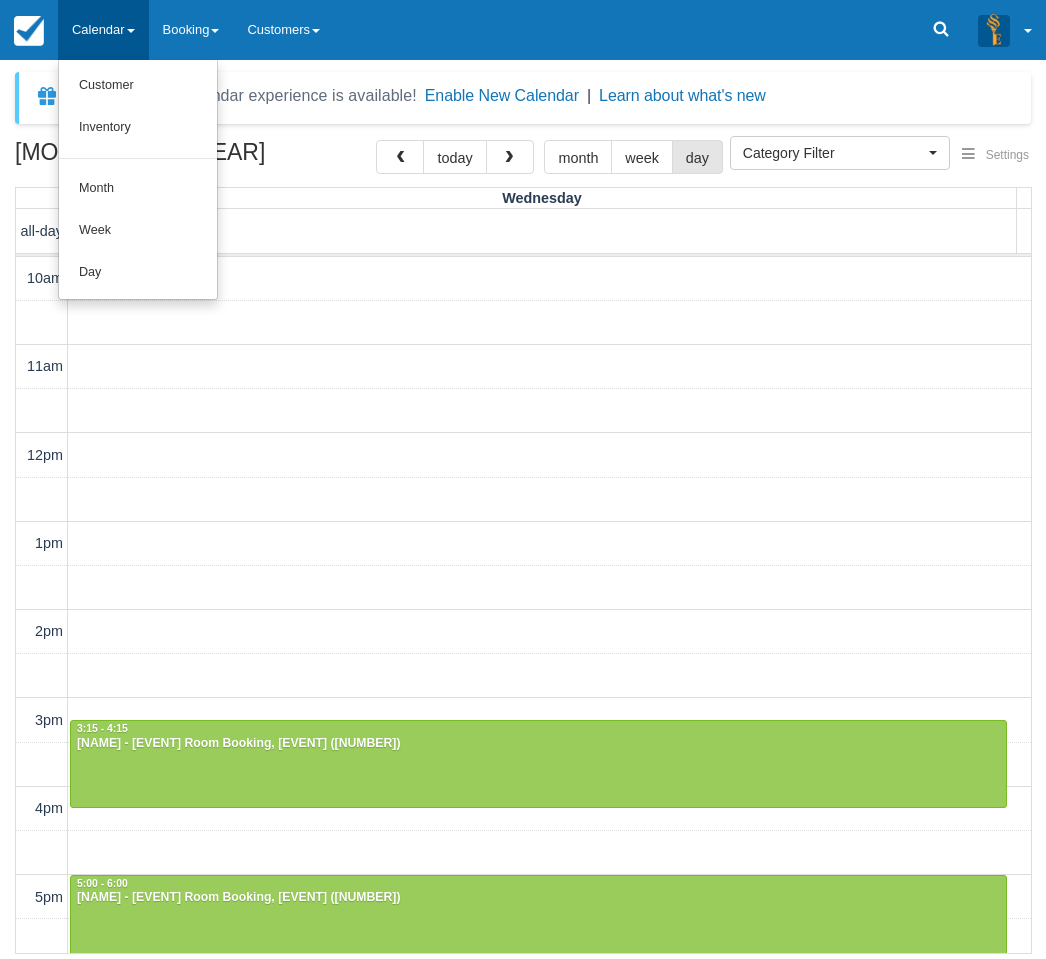 select 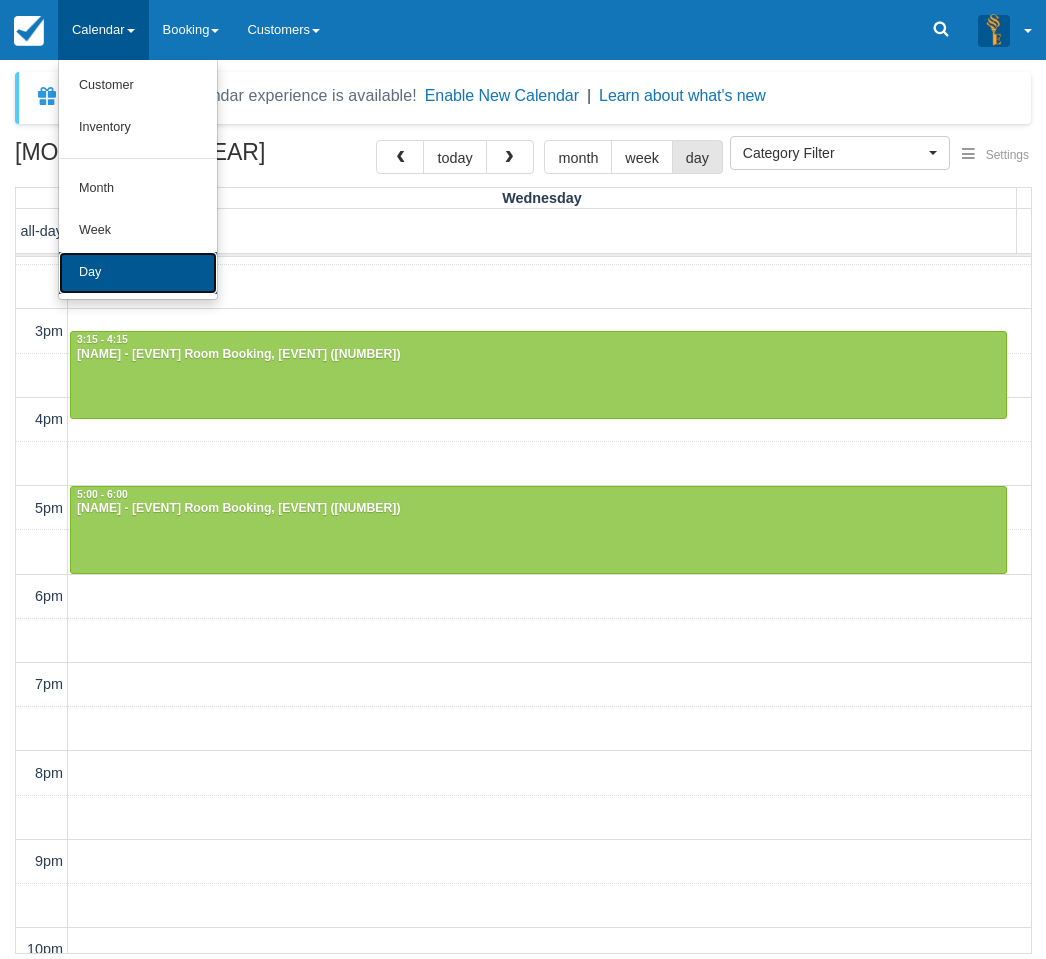 click on "Day" at bounding box center [138, 273] 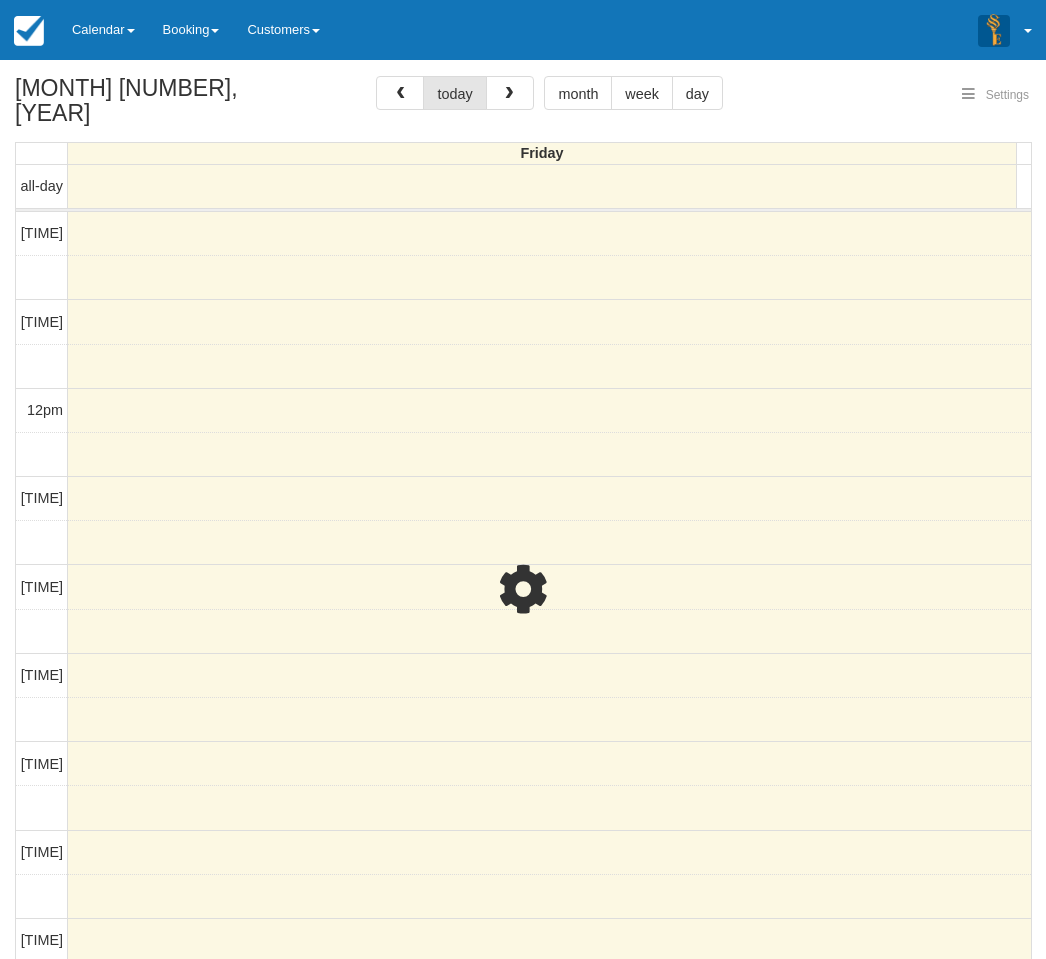 select 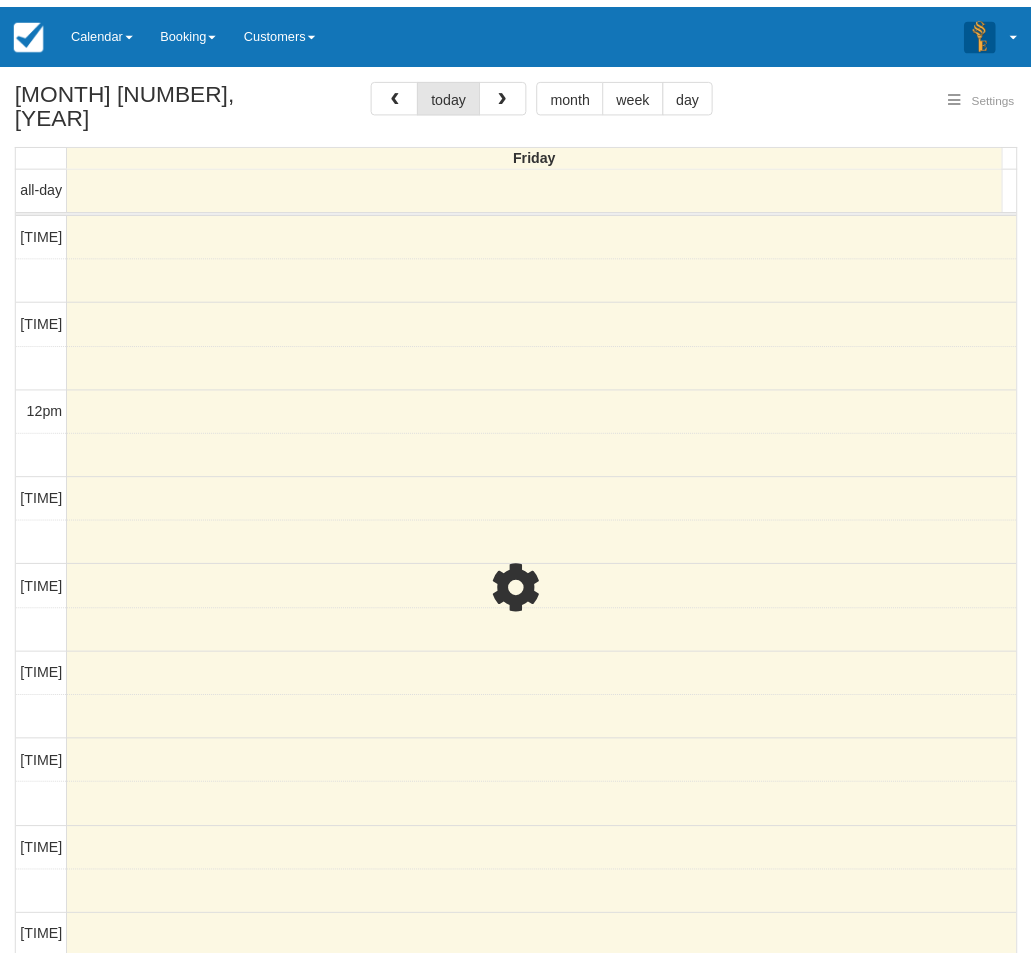scroll, scrollTop: 89, scrollLeft: 0, axis: vertical 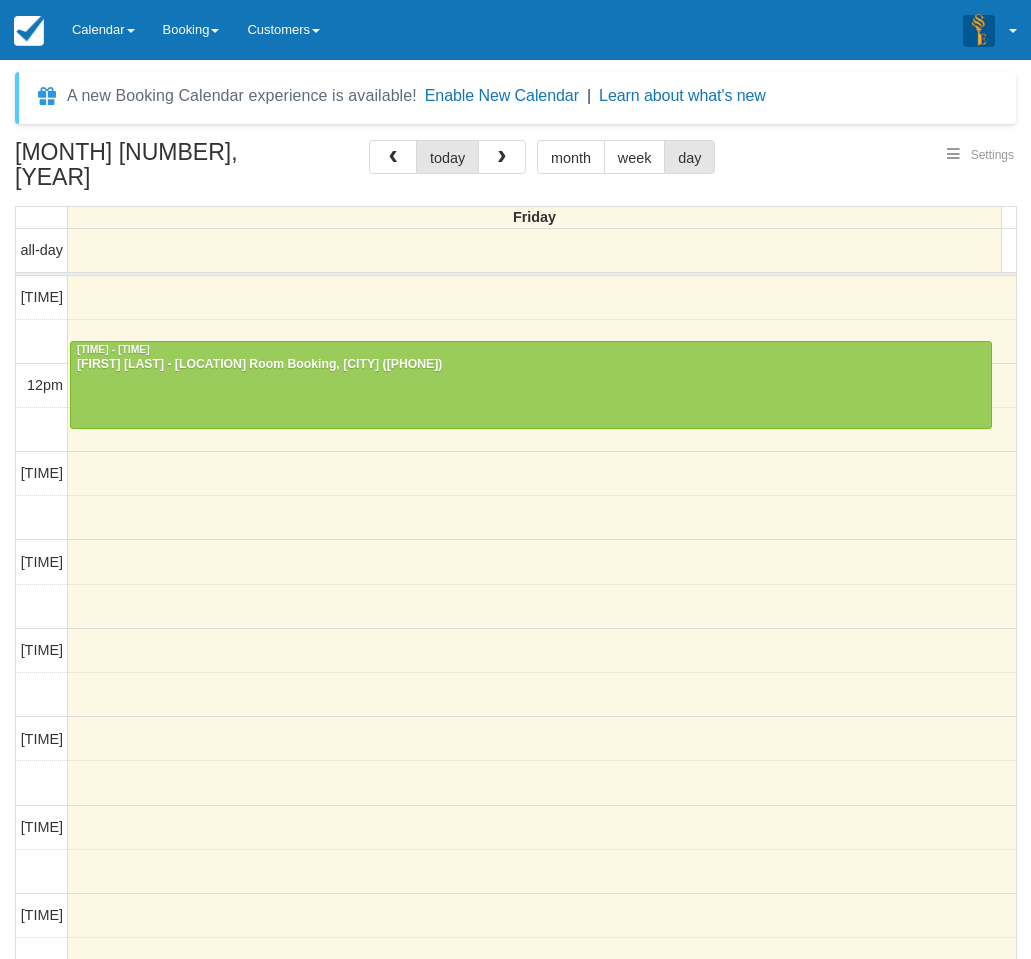select 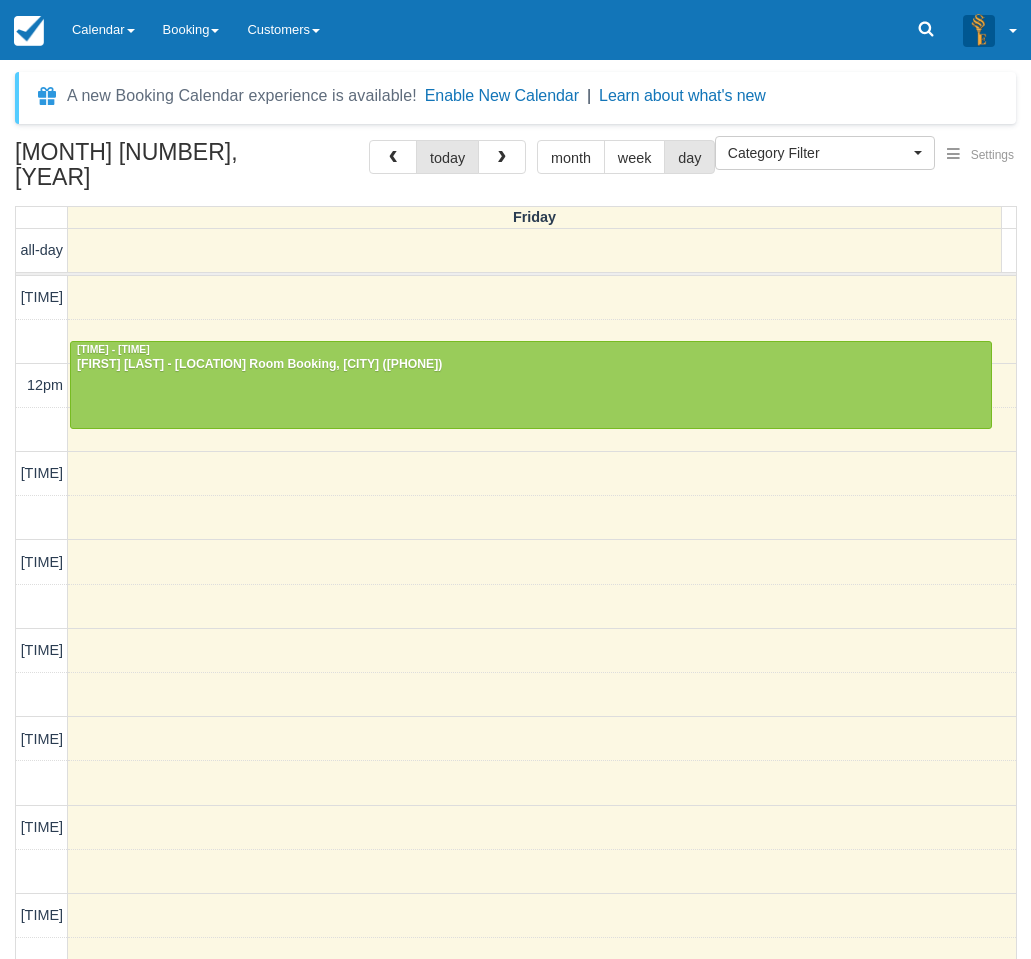 scroll, scrollTop: 343, scrollLeft: 0, axis: vertical 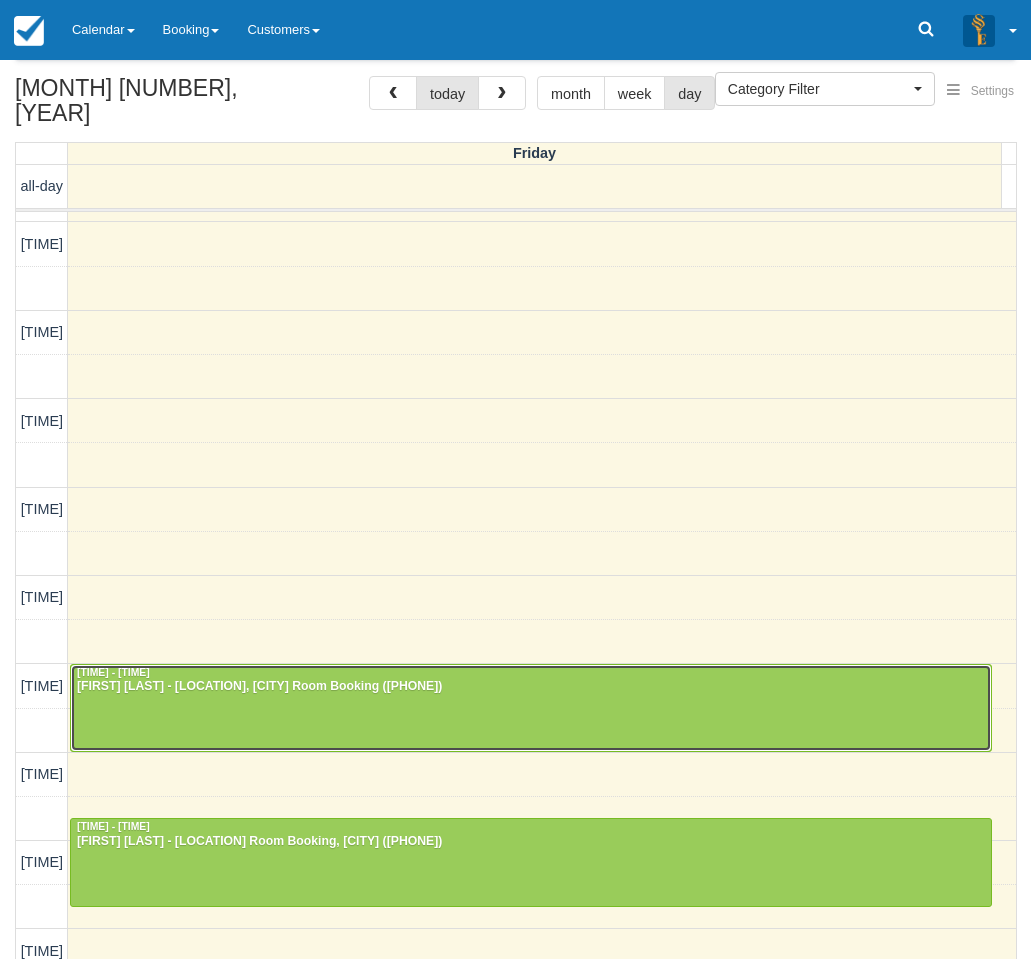 click at bounding box center [531, 708] 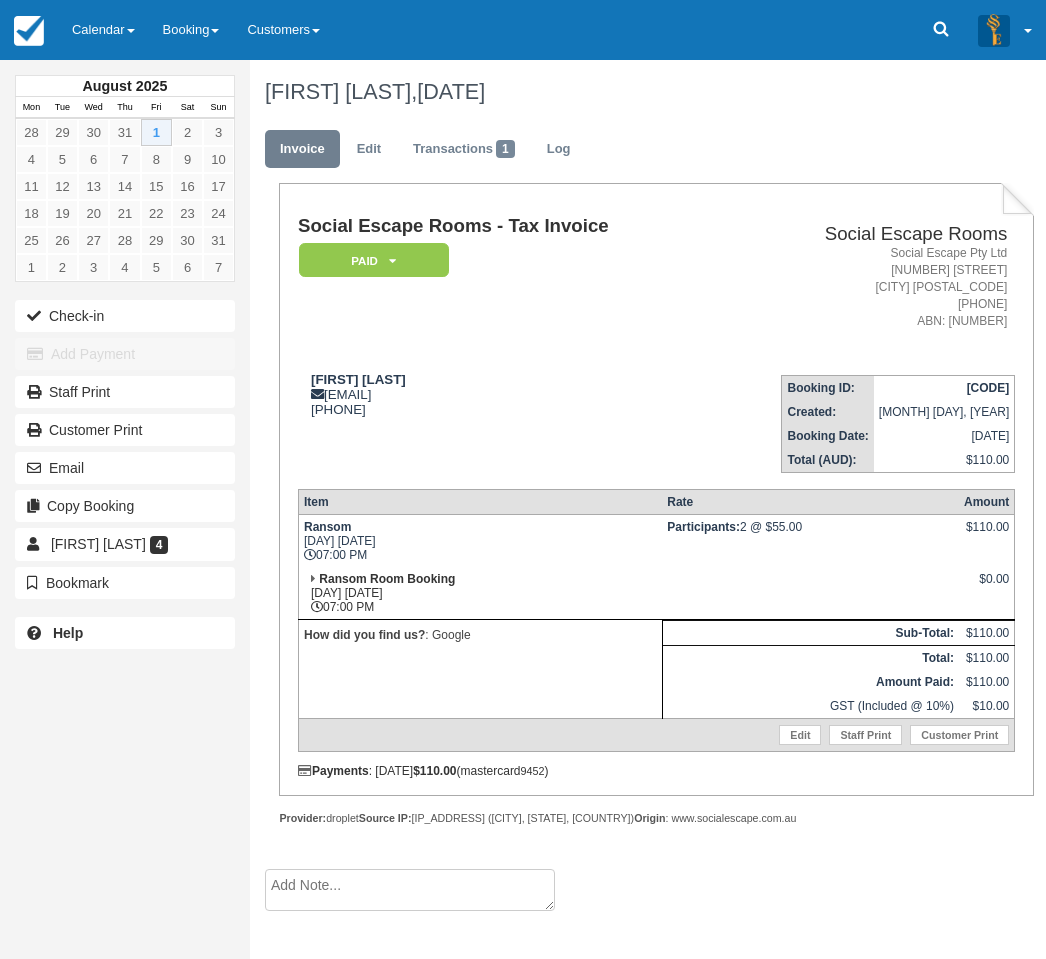 scroll, scrollTop: 0, scrollLeft: 0, axis: both 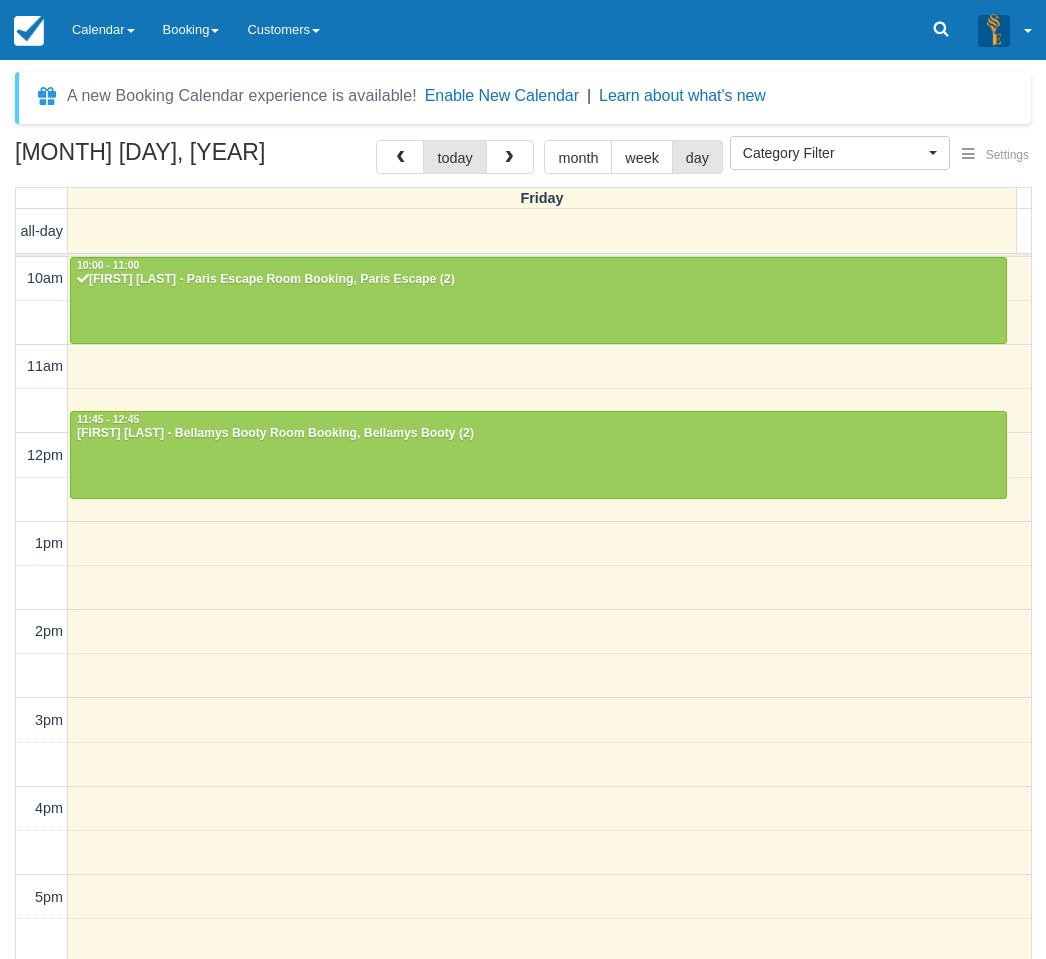 select 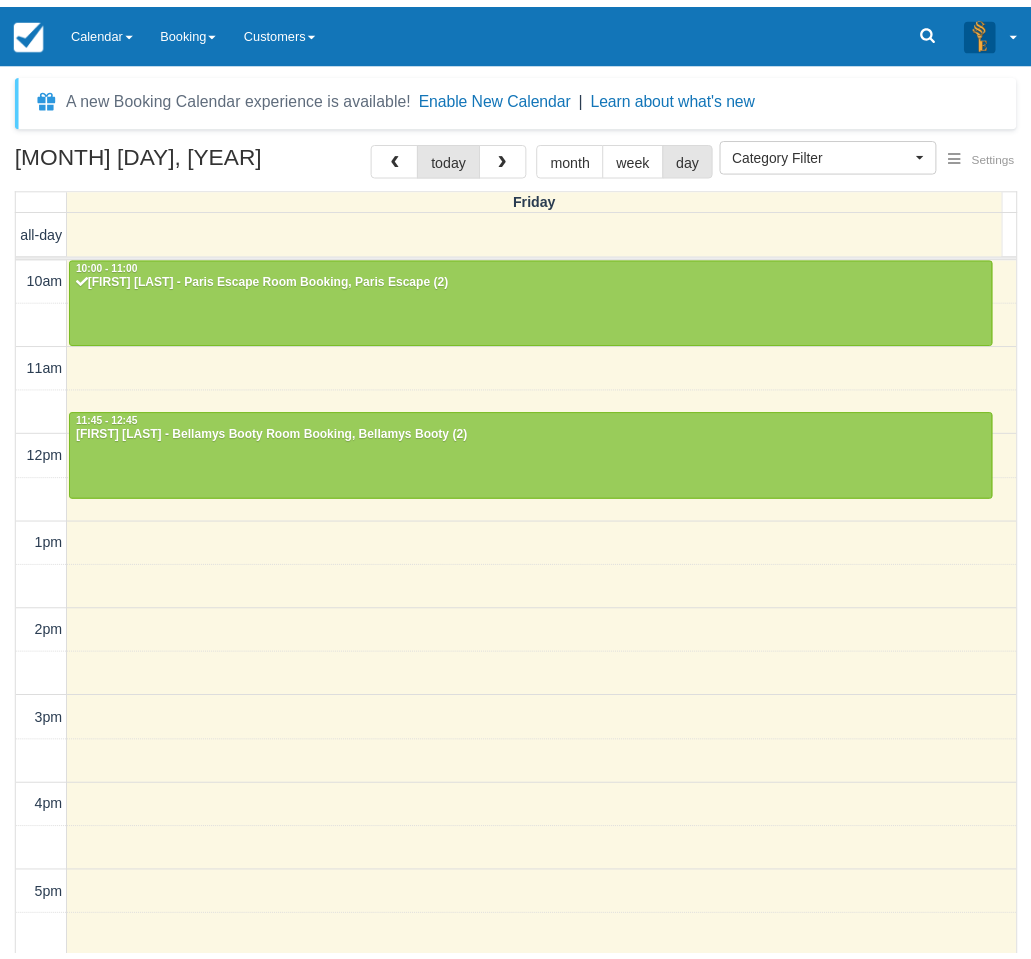 scroll, scrollTop: 0, scrollLeft: 0, axis: both 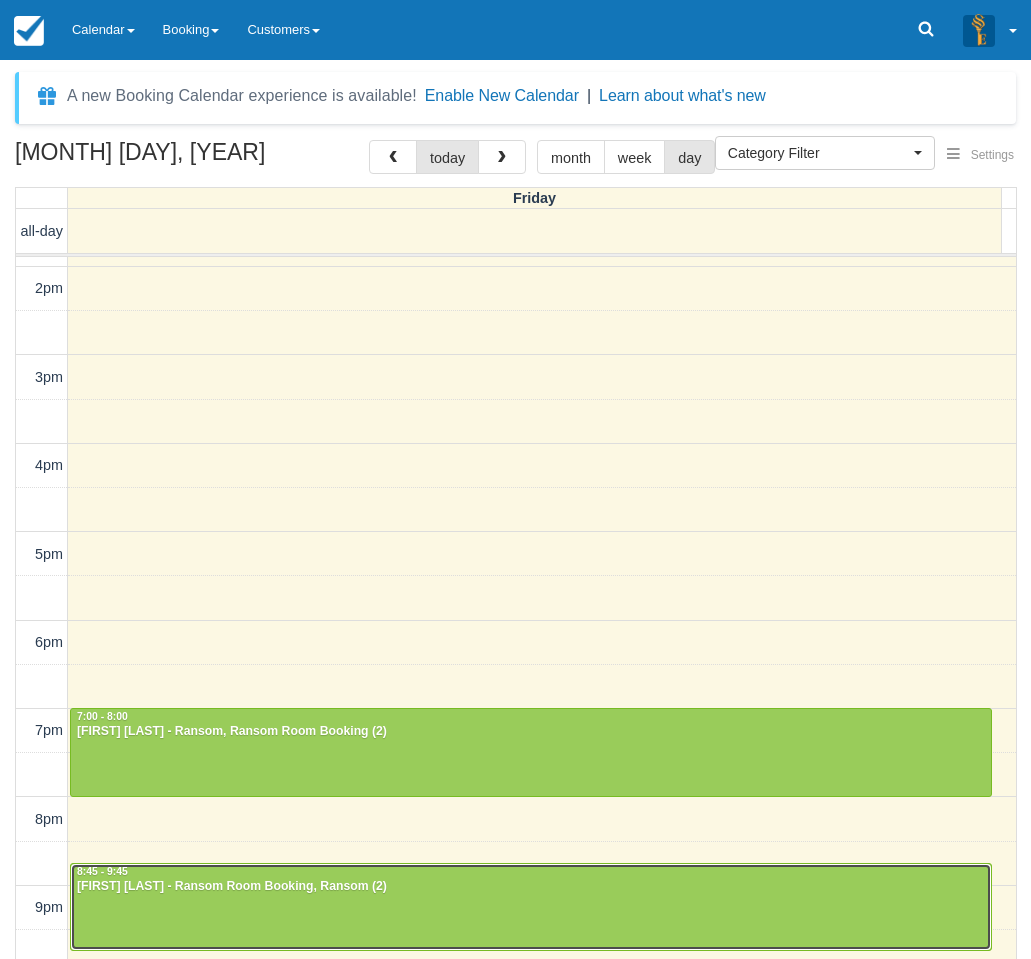 click at bounding box center (531, 907) 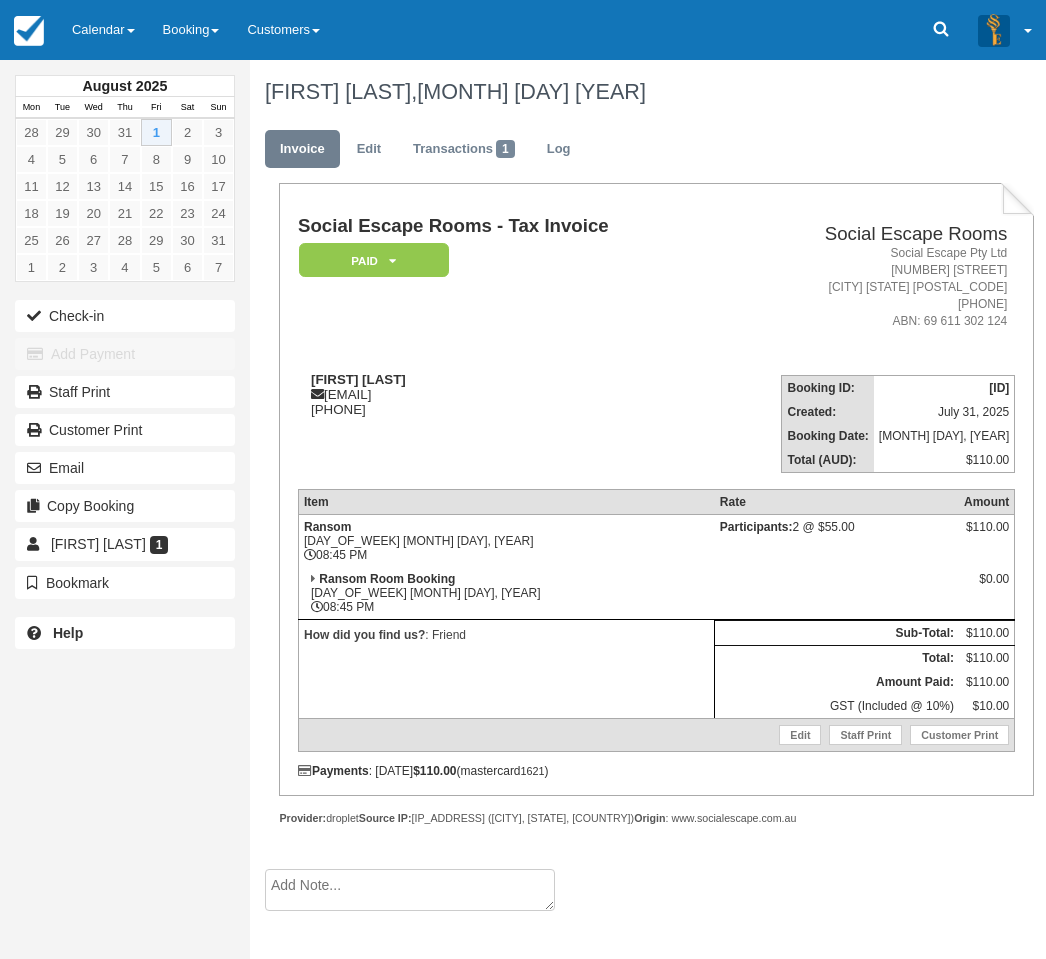 scroll, scrollTop: 0, scrollLeft: 0, axis: both 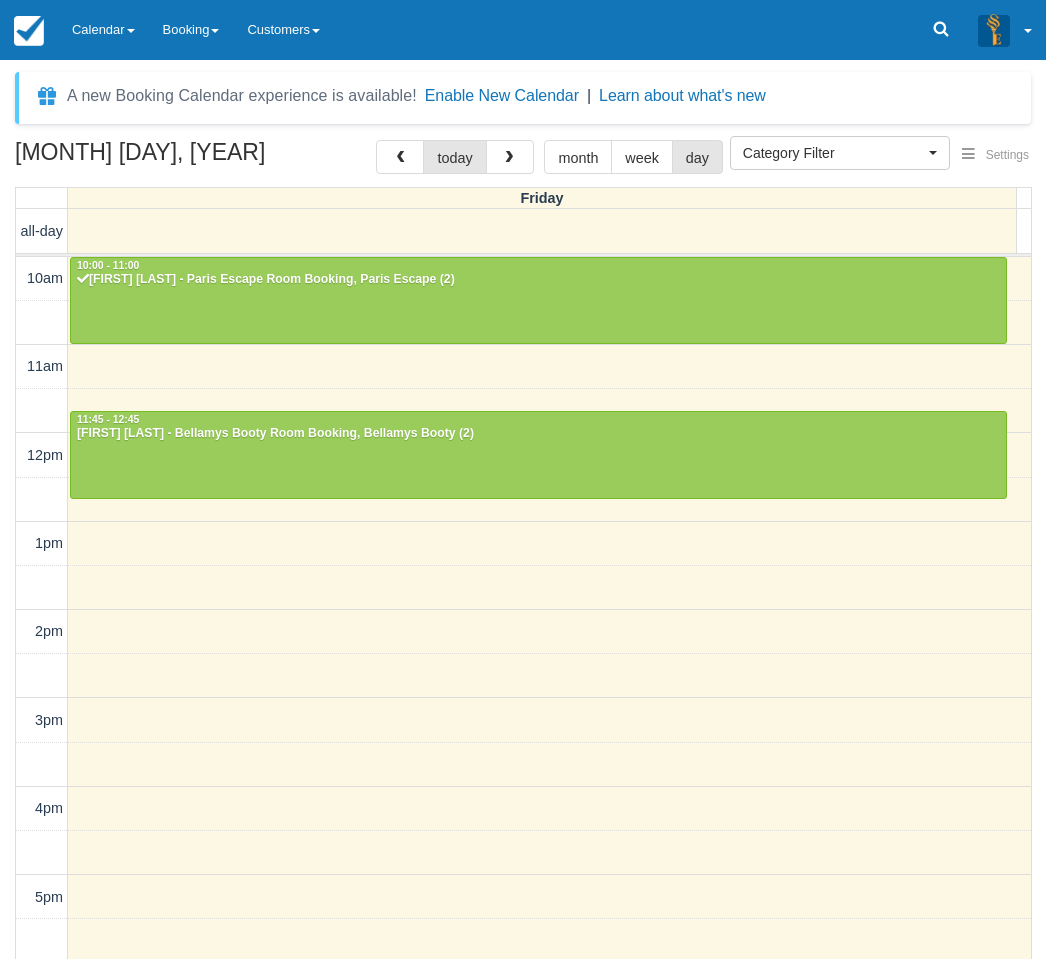 select 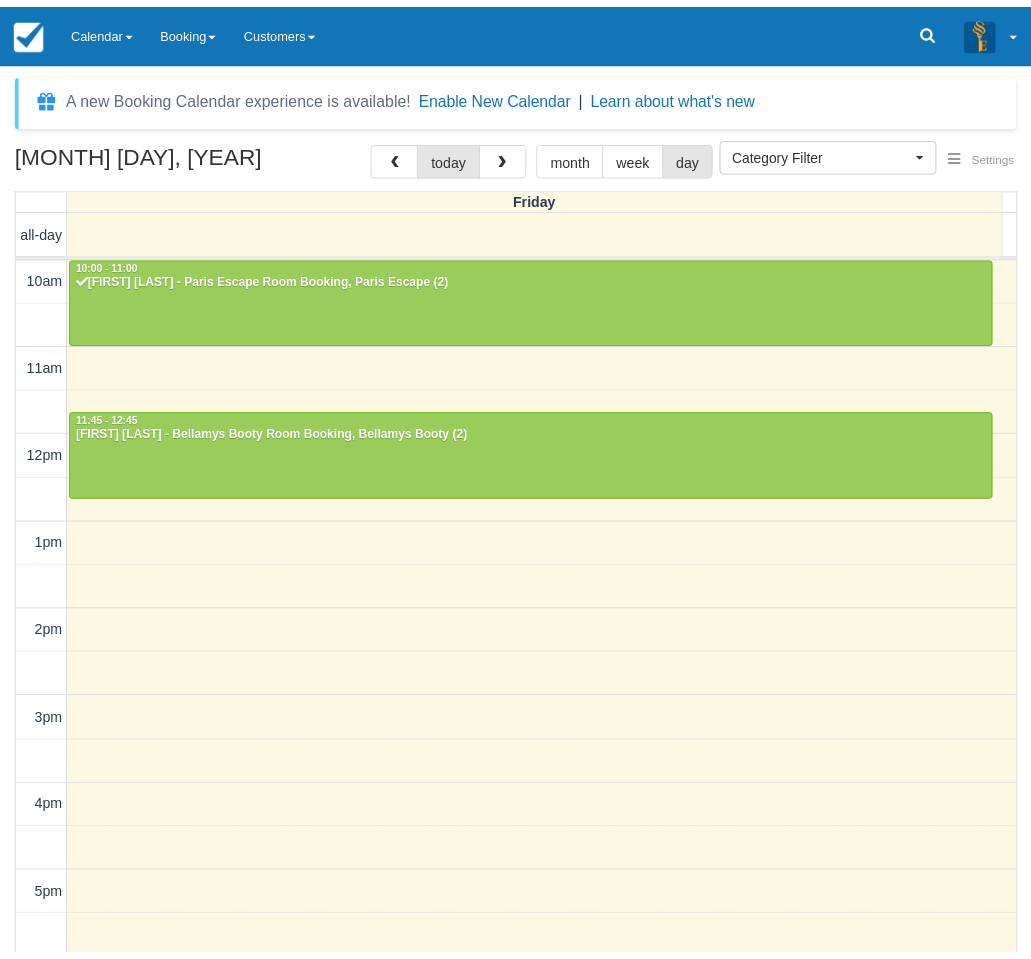 scroll, scrollTop: 0, scrollLeft: 0, axis: both 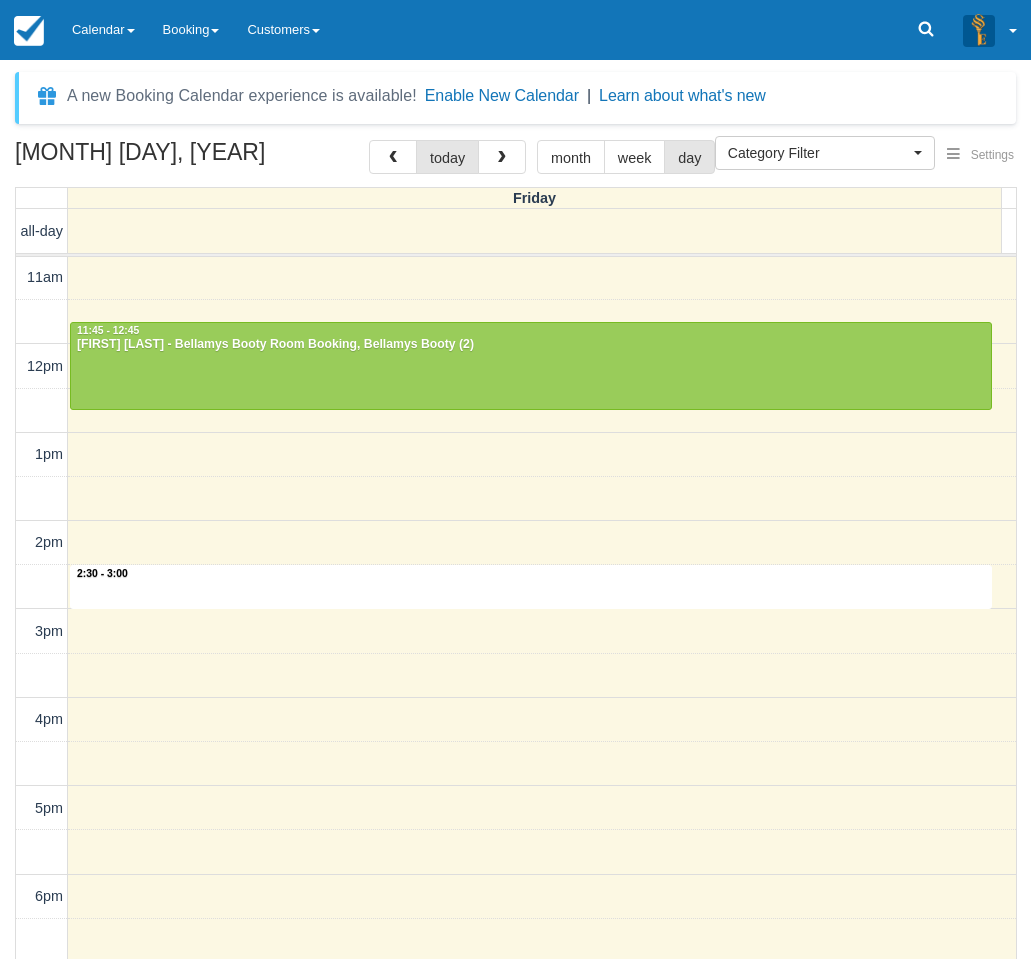 click on "10am 11am 12pm 1pm 2pm 3pm 4pm 5pm 6pm 7pm 8pm 9pm 10pm 2:30 - 3:00 10:00 - 11:00  [FIRST] [LAST] - Paris Escape Room Booking, Paris Escape (2) 11:45 - 12:45 [FIRST] [LAST] - Bellamys Booty Room Booking, Bellamys Booty (2) 7:00 - 8:00 [FIRST] [LAST] - Ransom, Ransom Room Booking (2) 8:45 - 9:45 [FIRST] [LAST] - Ransom Room Booking, Ransom (2)" at bounding box center (516, 720) 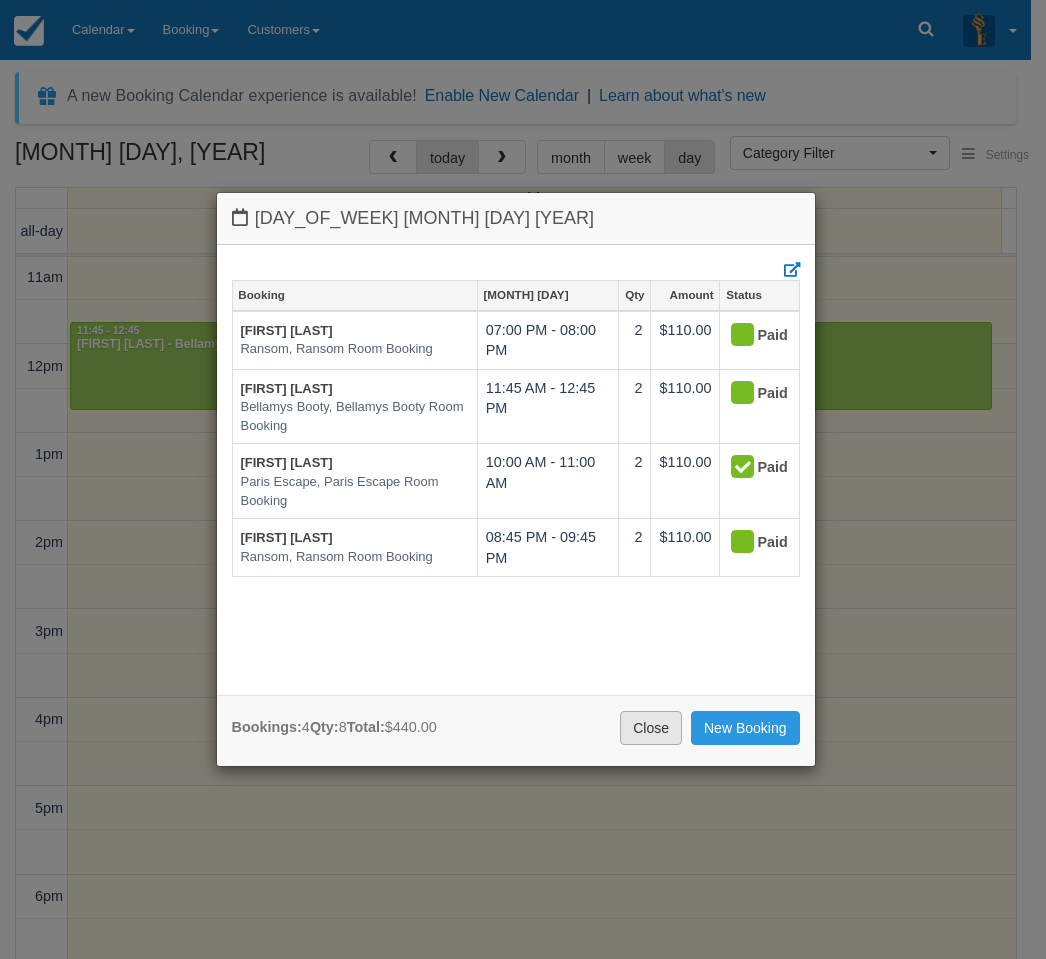 click on "Close" at bounding box center [651, 728] 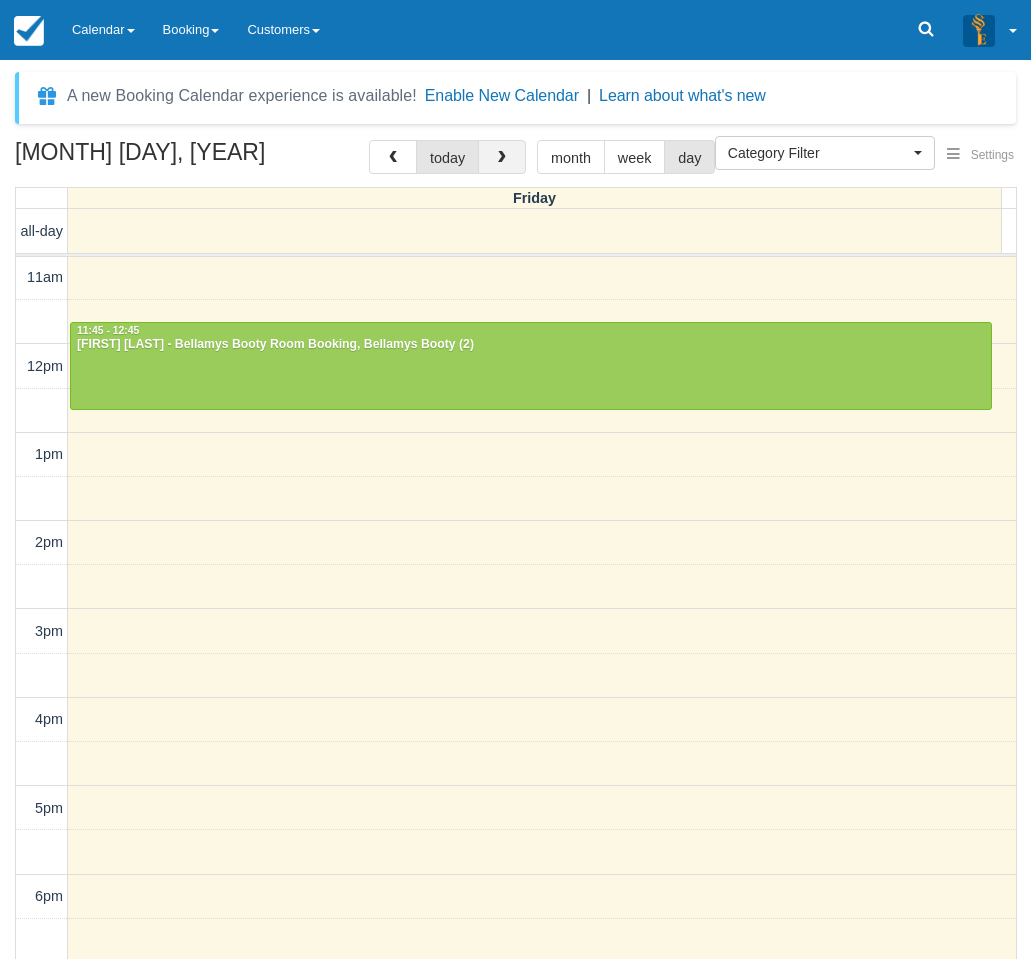 click at bounding box center [502, 157] 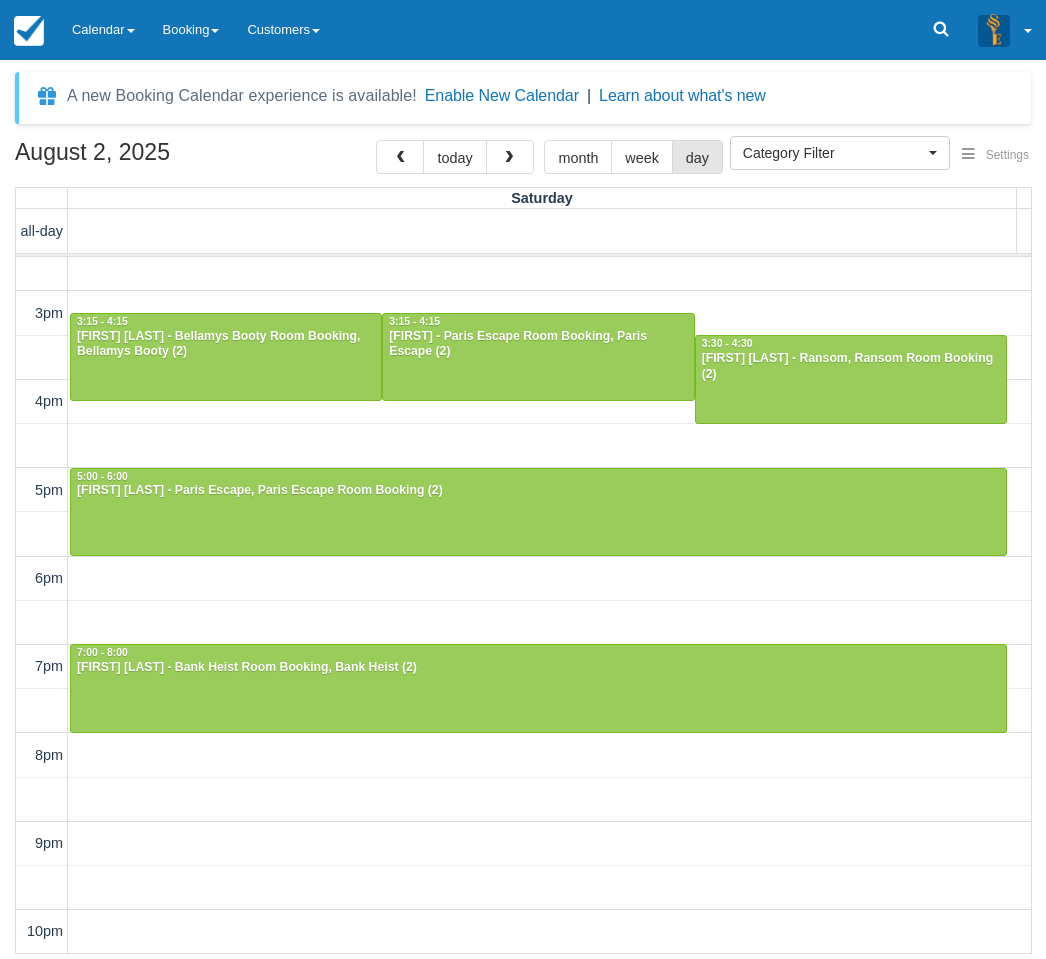 scroll, scrollTop: 0, scrollLeft: 0, axis: both 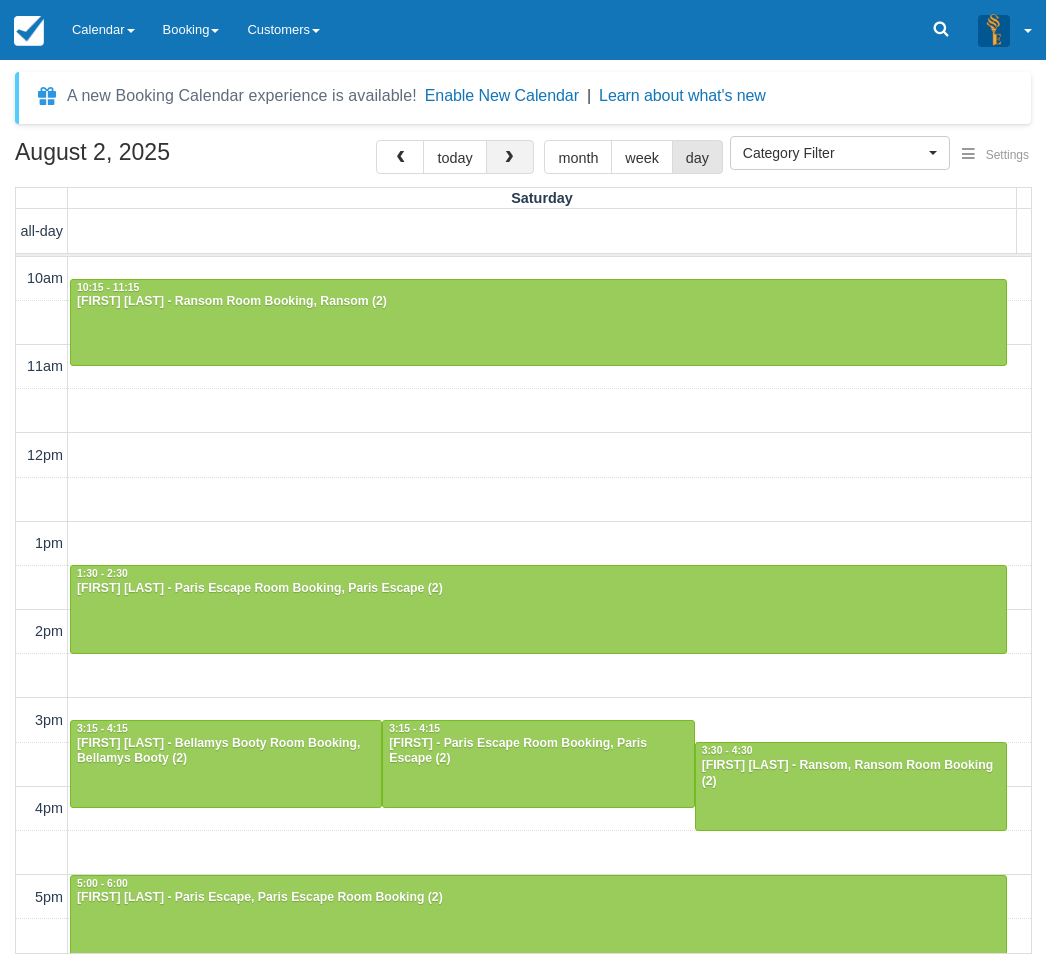 click at bounding box center (510, 157) 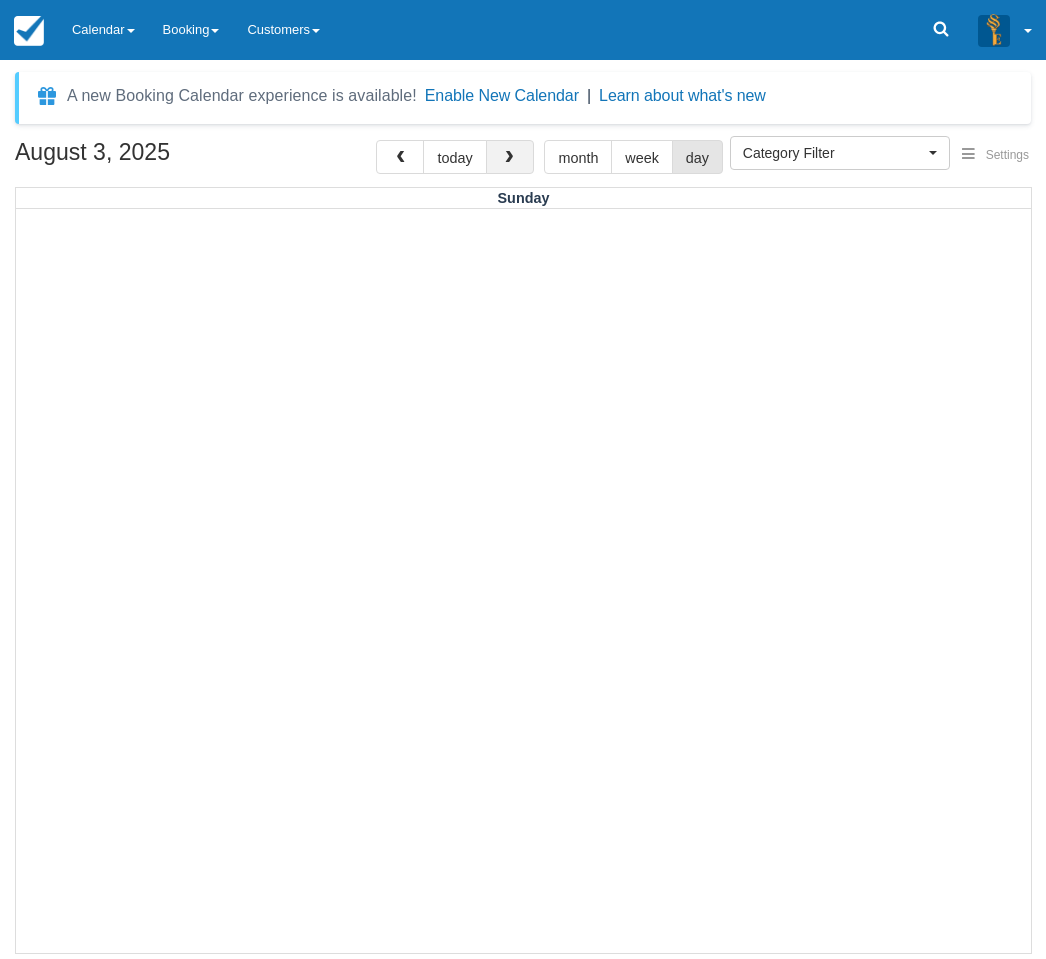 click at bounding box center [509, 158] 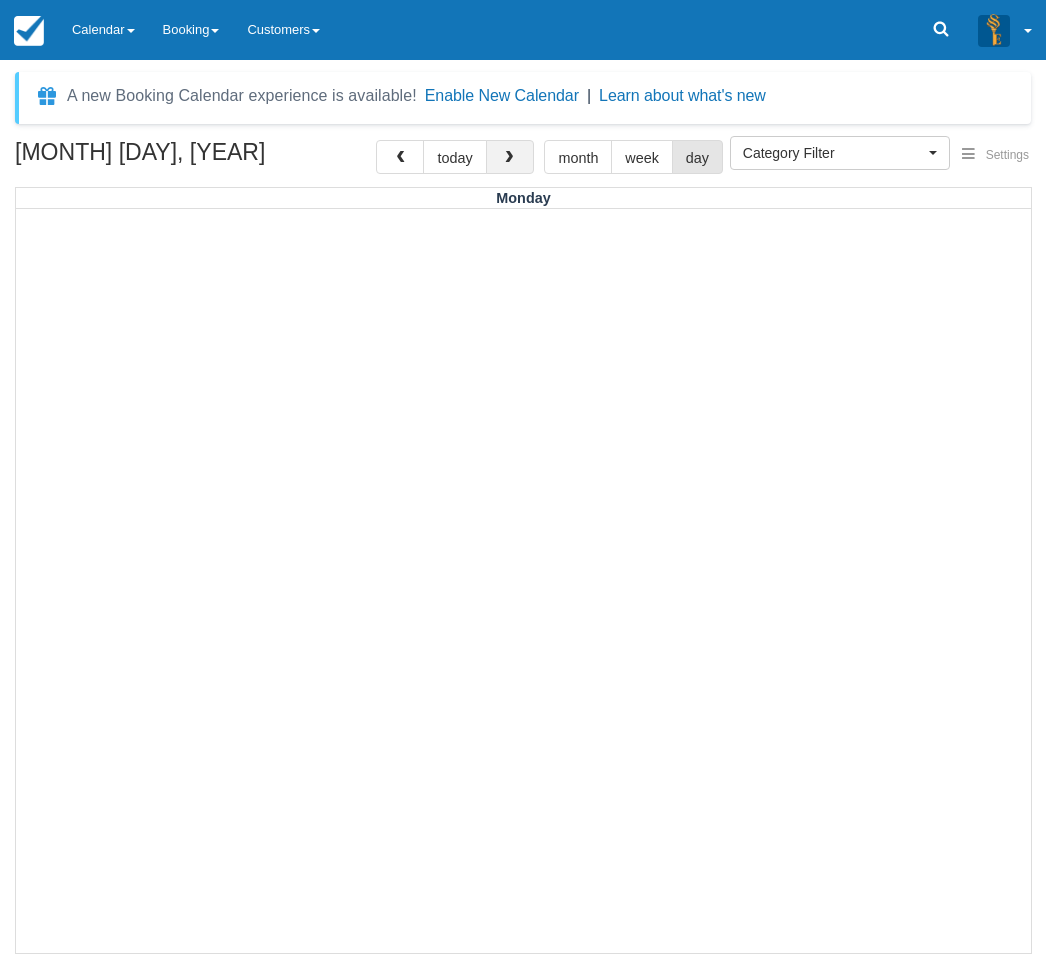 click at bounding box center (509, 158) 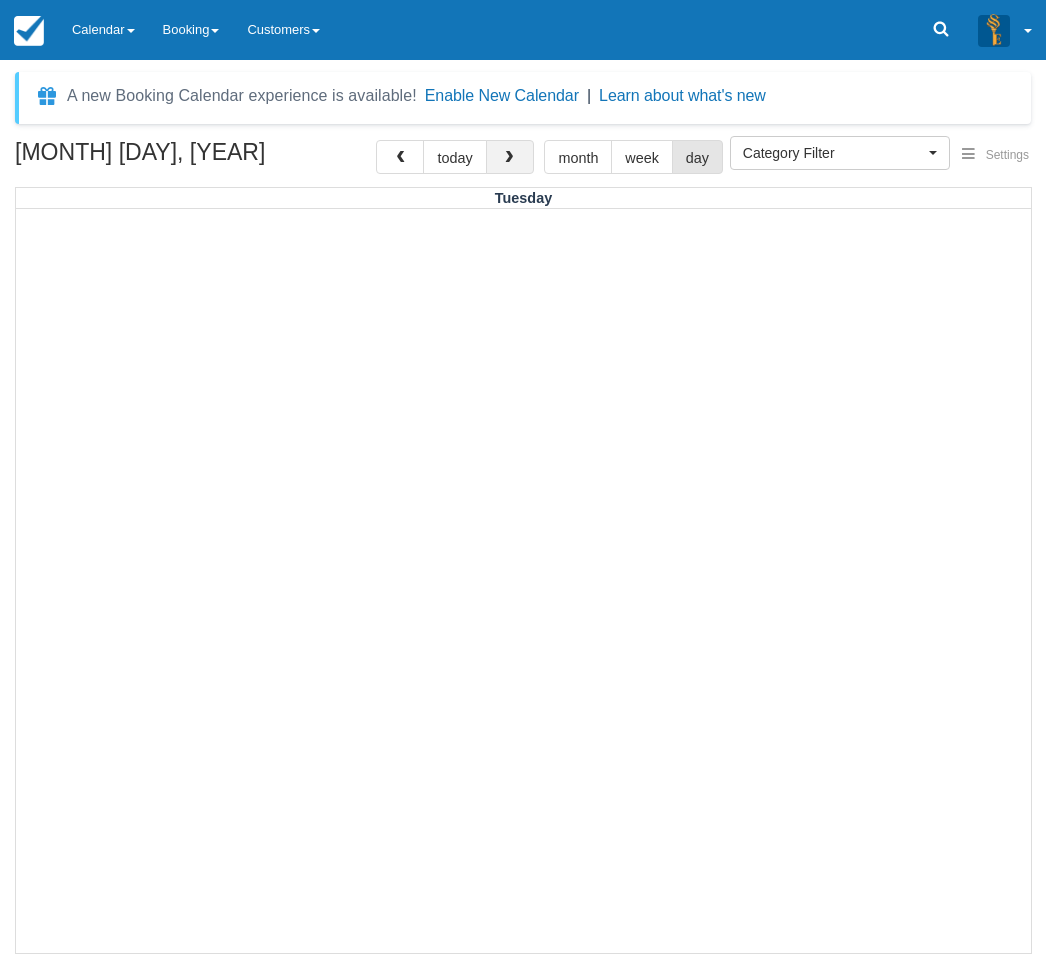click at bounding box center [509, 158] 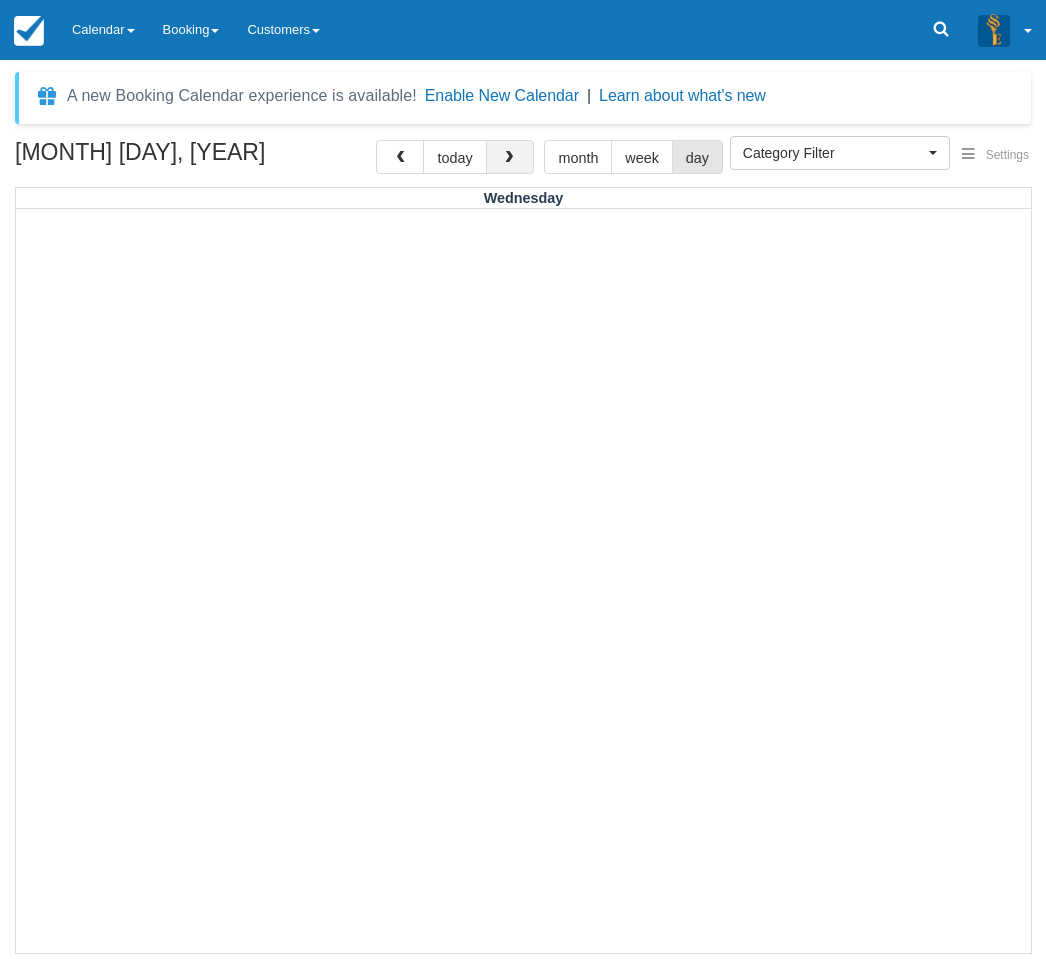 click at bounding box center (509, 158) 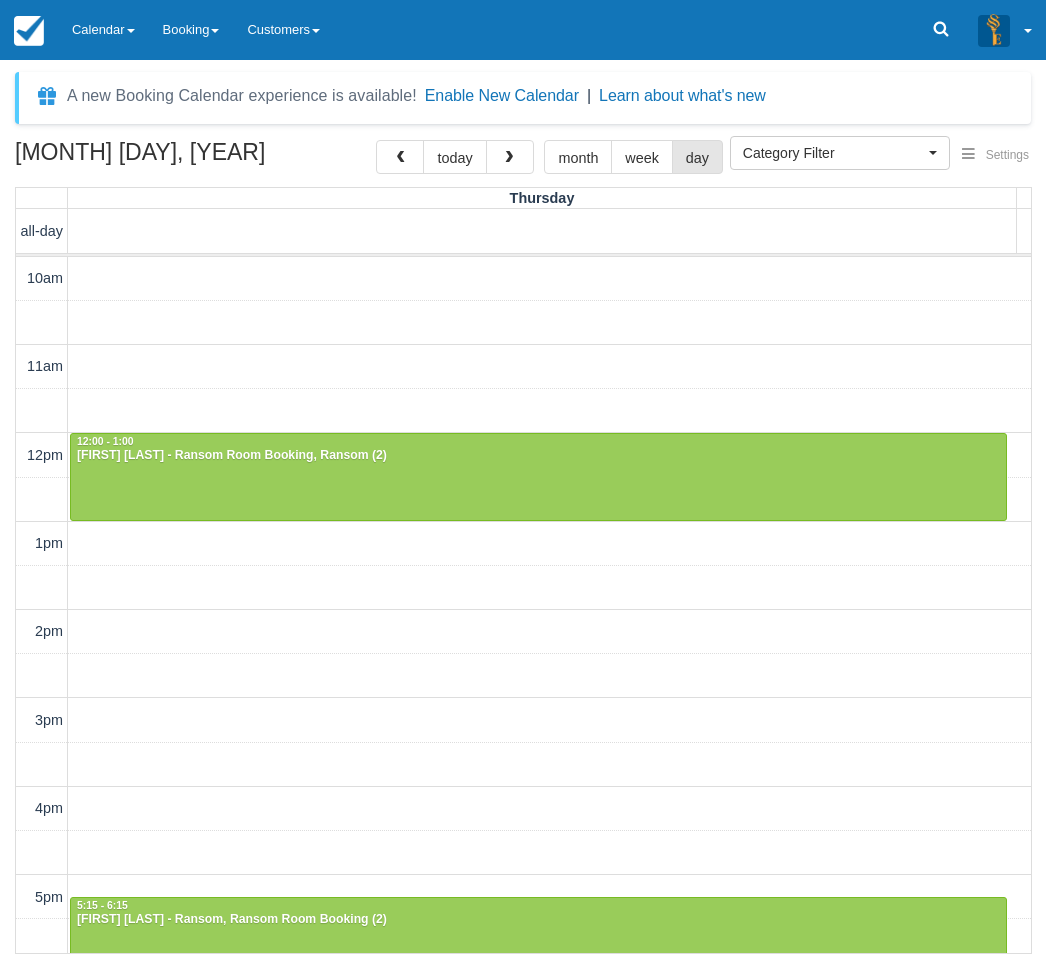 scroll, scrollTop: 407, scrollLeft: 0, axis: vertical 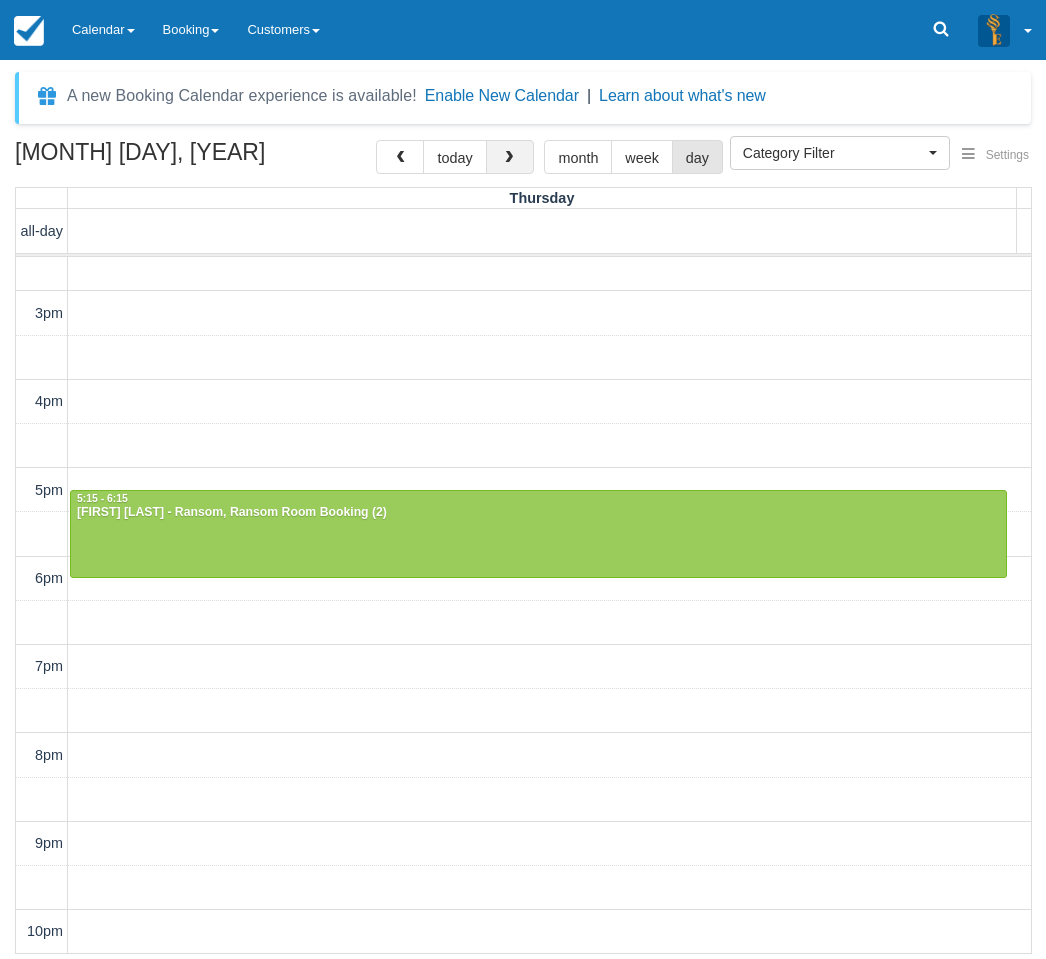 click at bounding box center [509, 158] 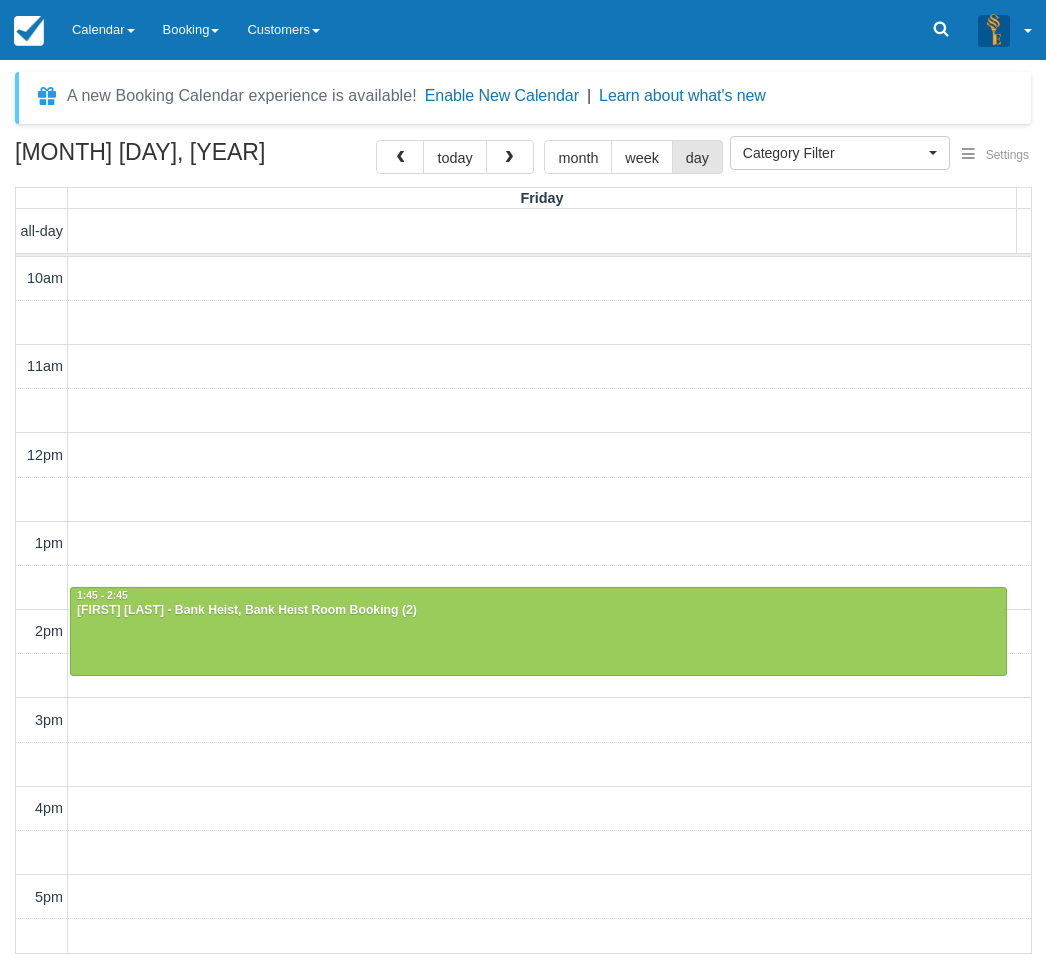 scroll, scrollTop: 407, scrollLeft: 0, axis: vertical 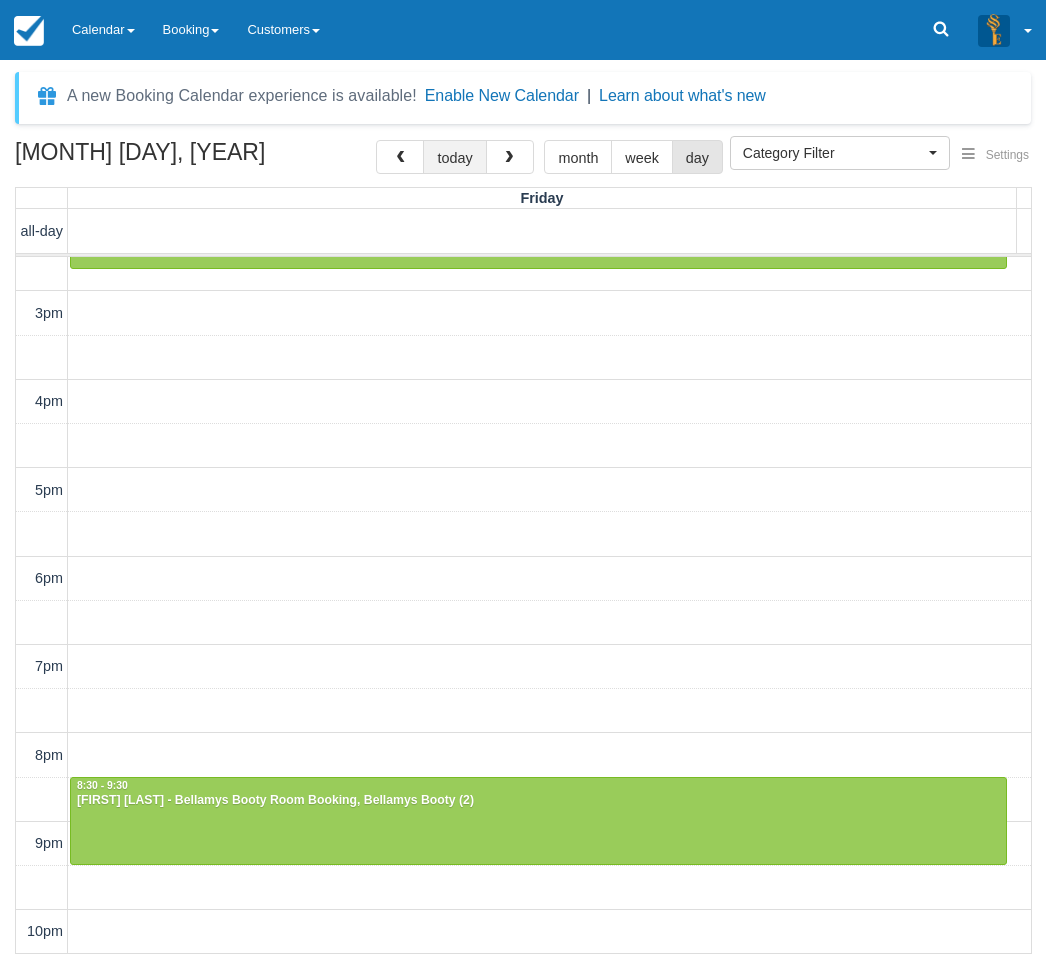 click on "today" at bounding box center (454, 157) 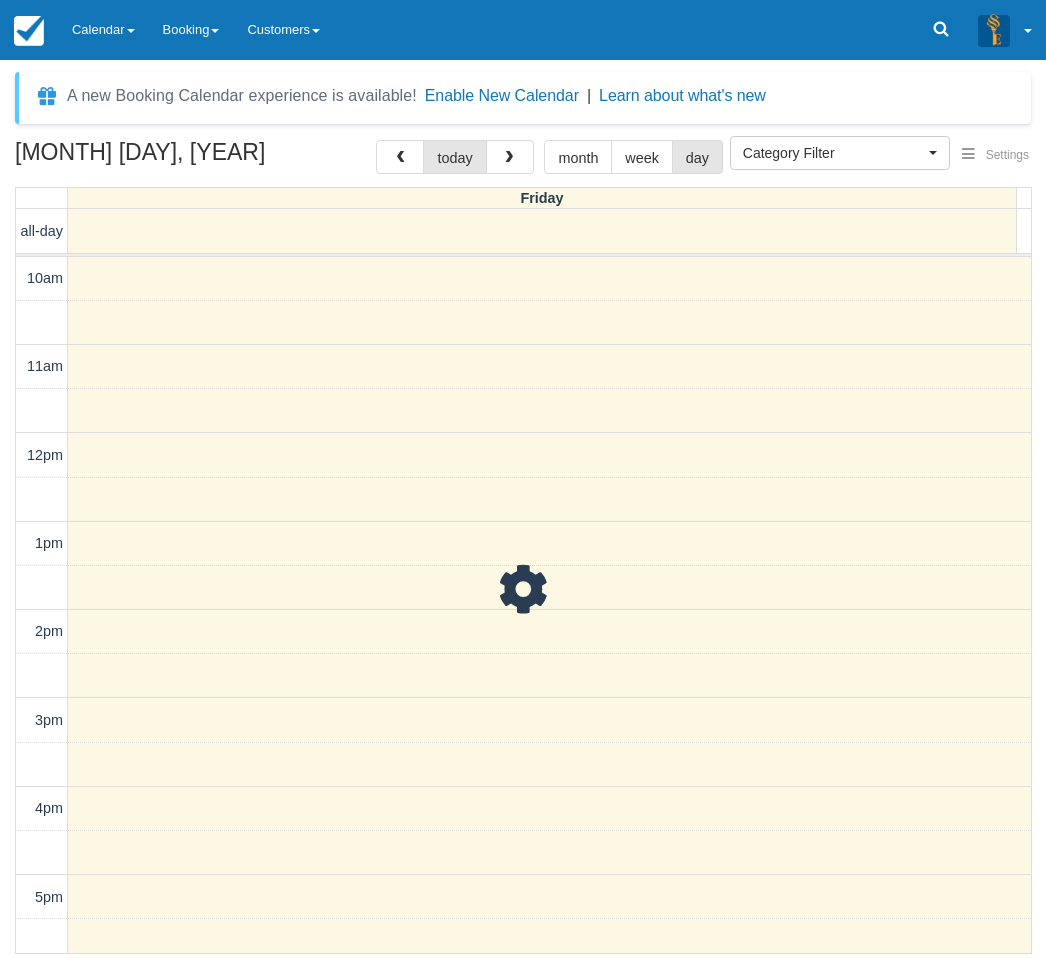 scroll, scrollTop: 89, scrollLeft: 0, axis: vertical 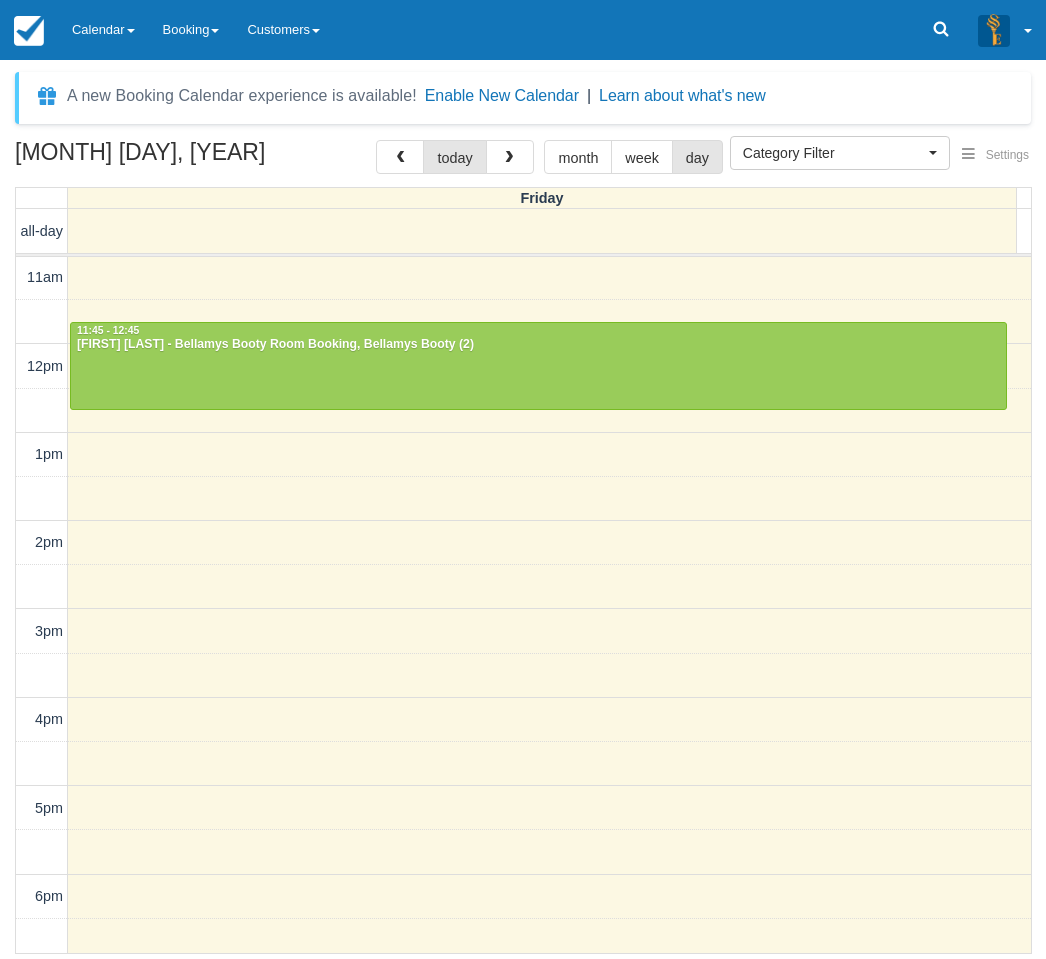 click on "[MONTH] [DAY], [YEAR] today month week day Friday all-day 10am 11am 12pm 1pm 2pm 3pm 4pm 5pm 6pm 7pm 8pm 9pm 10pm 10:00 - 11:00  [FIRST] [LAST] - Paris Escape Room Booking, Paris Escape (2) 11:45 - 12:45 [FIRST] [LAST] - Bellamys Booty Room Booking, Bellamys Booty (2) 7:00 - 8:00 [FIRST] [LAST] - Ransom, Ransom Room Booking (2) 8:45 - 9:45 [FIRST] [LAST] - Ransom Room Booking, Ransom (2)" at bounding box center [523, 547] 